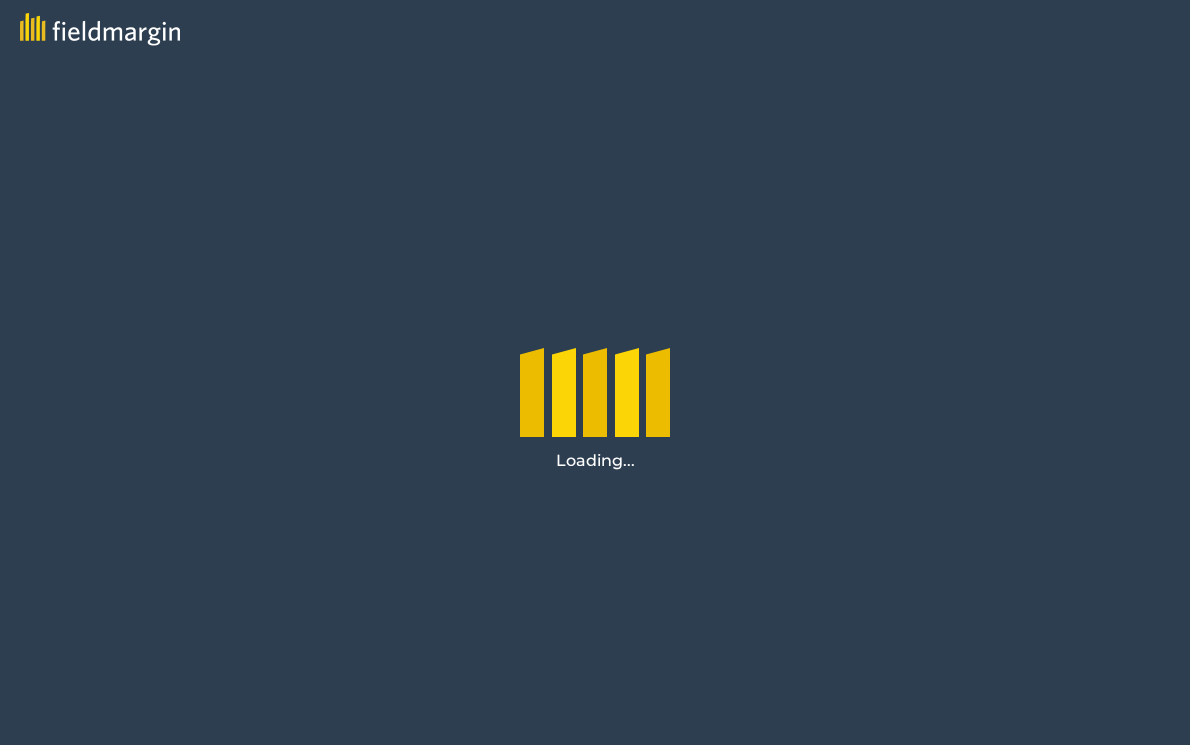 scroll, scrollTop: 0, scrollLeft: 0, axis: both 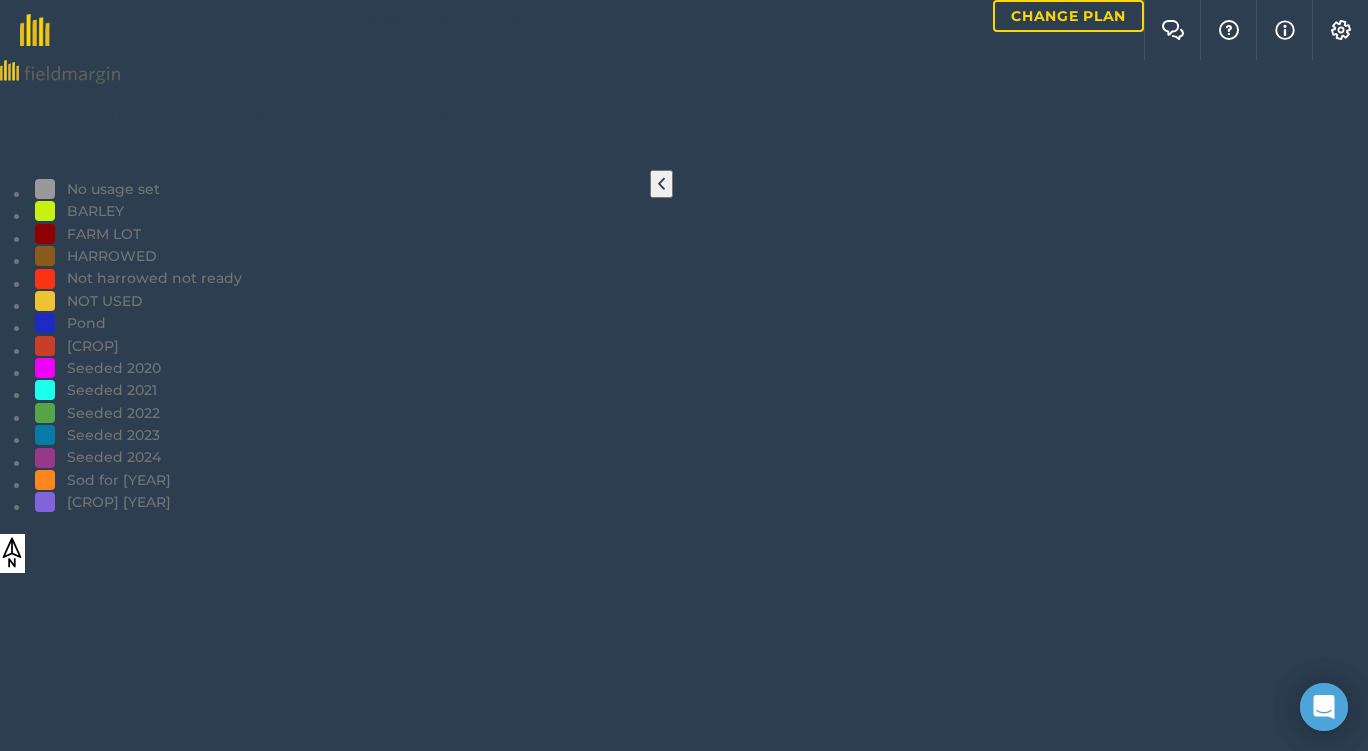 click on "Back" at bounding box center (684, 12064) 